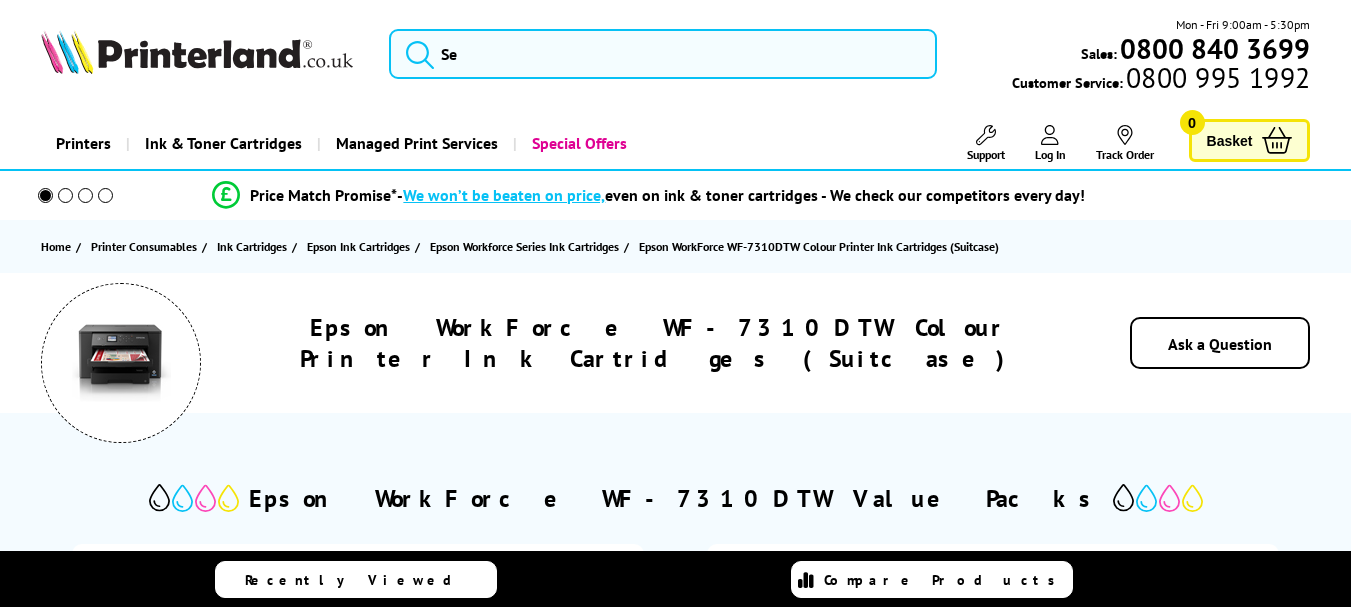 scroll, scrollTop: 0, scrollLeft: 0, axis: both 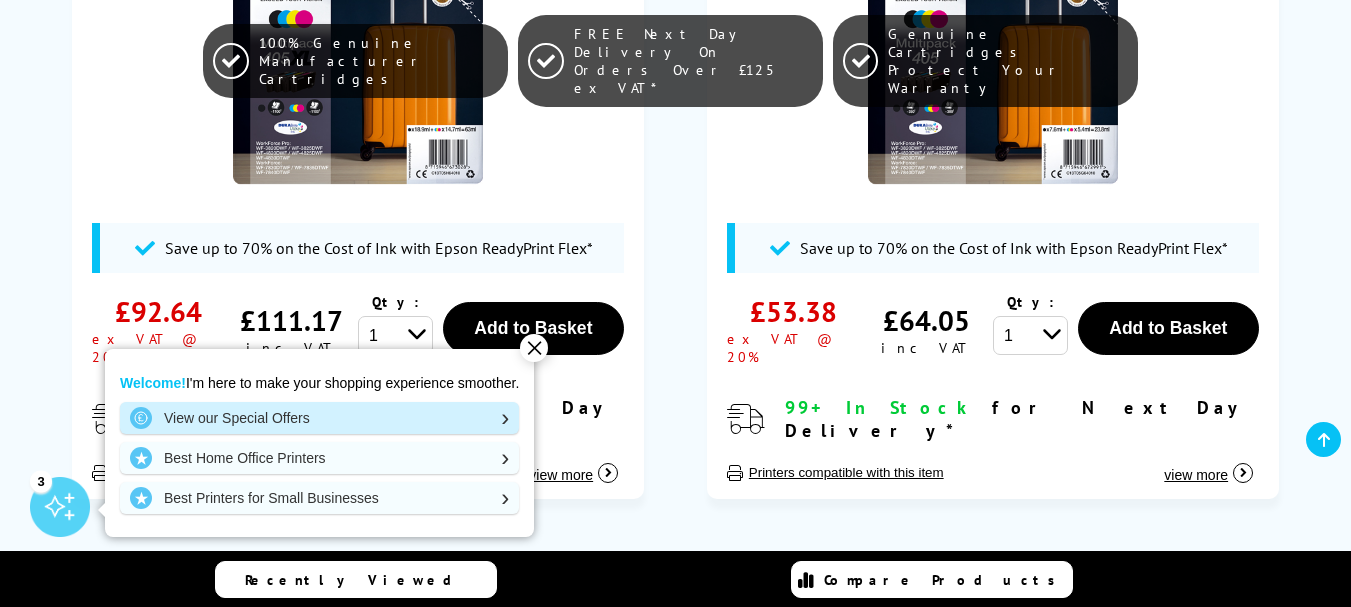 click on "View our Special Offers" at bounding box center [319, 418] 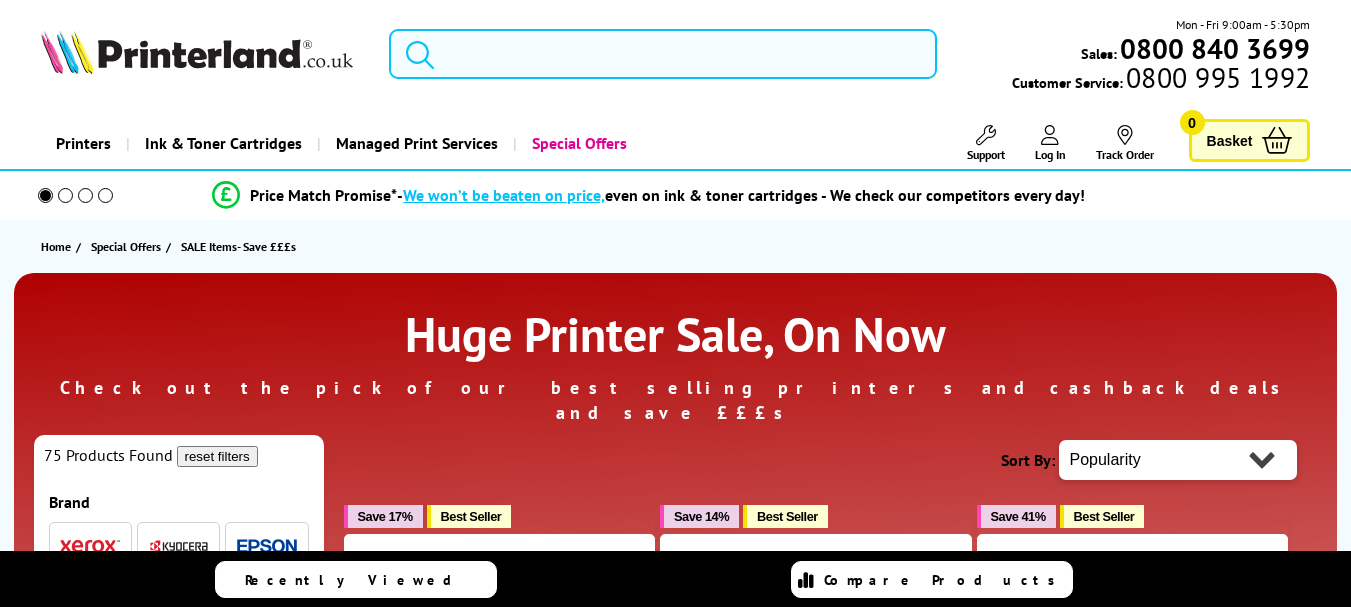 scroll, scrollTop: 0, scrollLeft: 0, axis: both 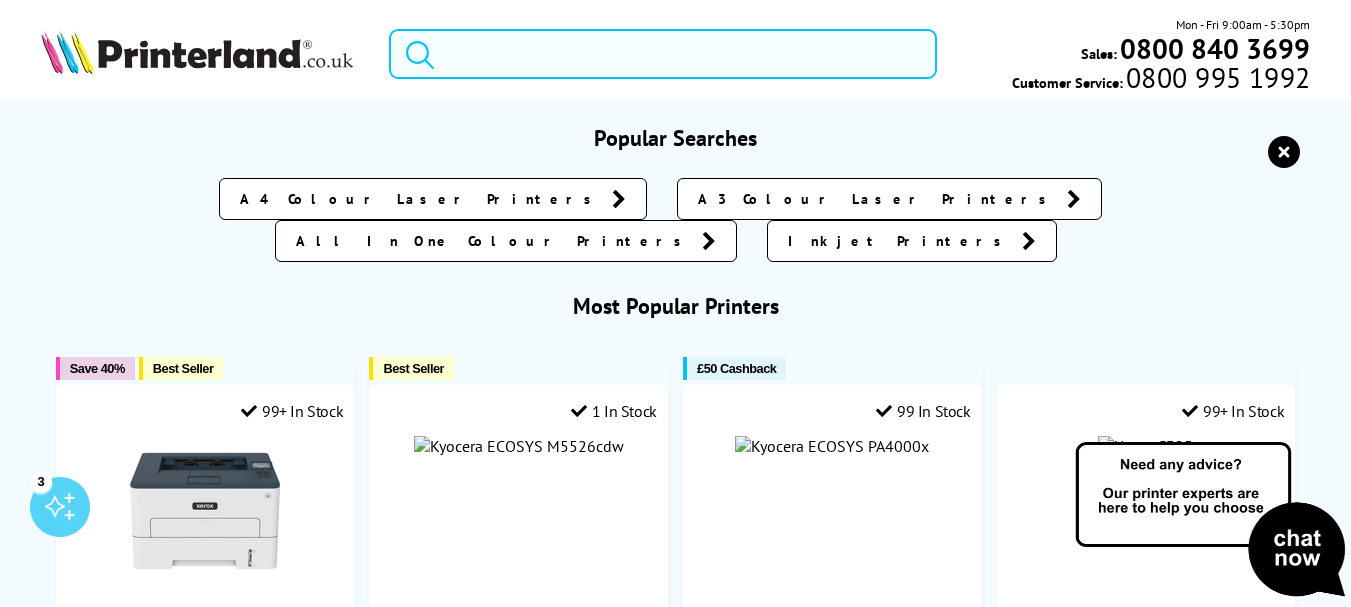 click at bounding box center [663, 54] 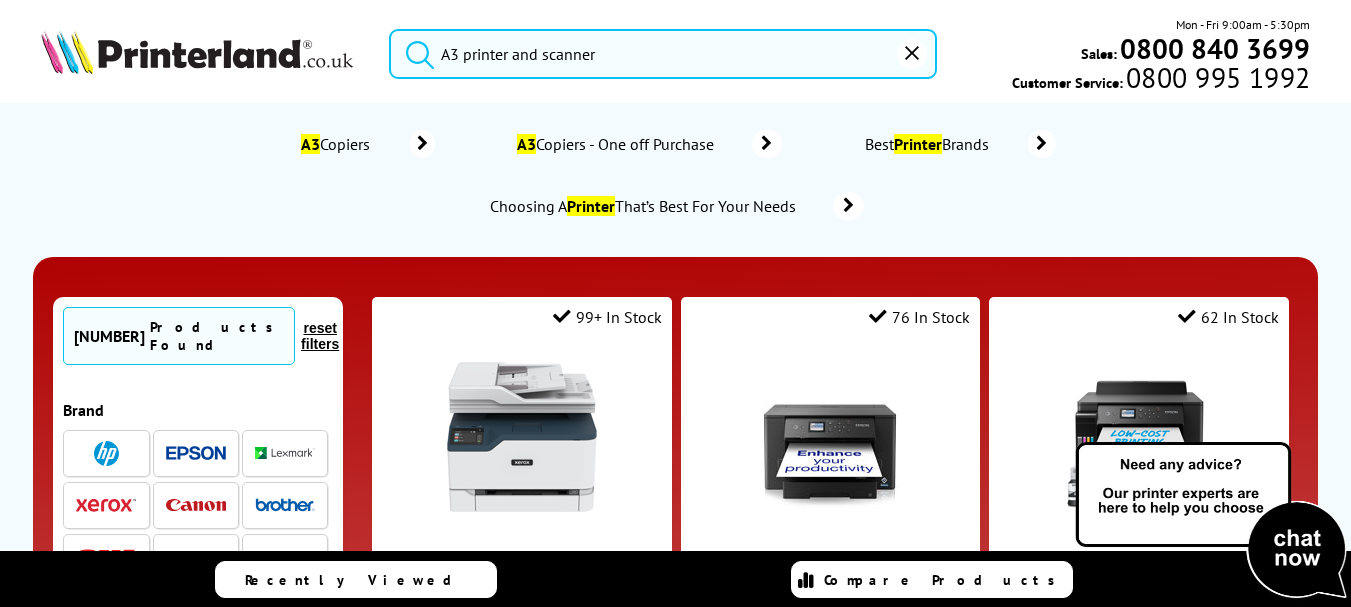 type on "A3 printer and scanner" 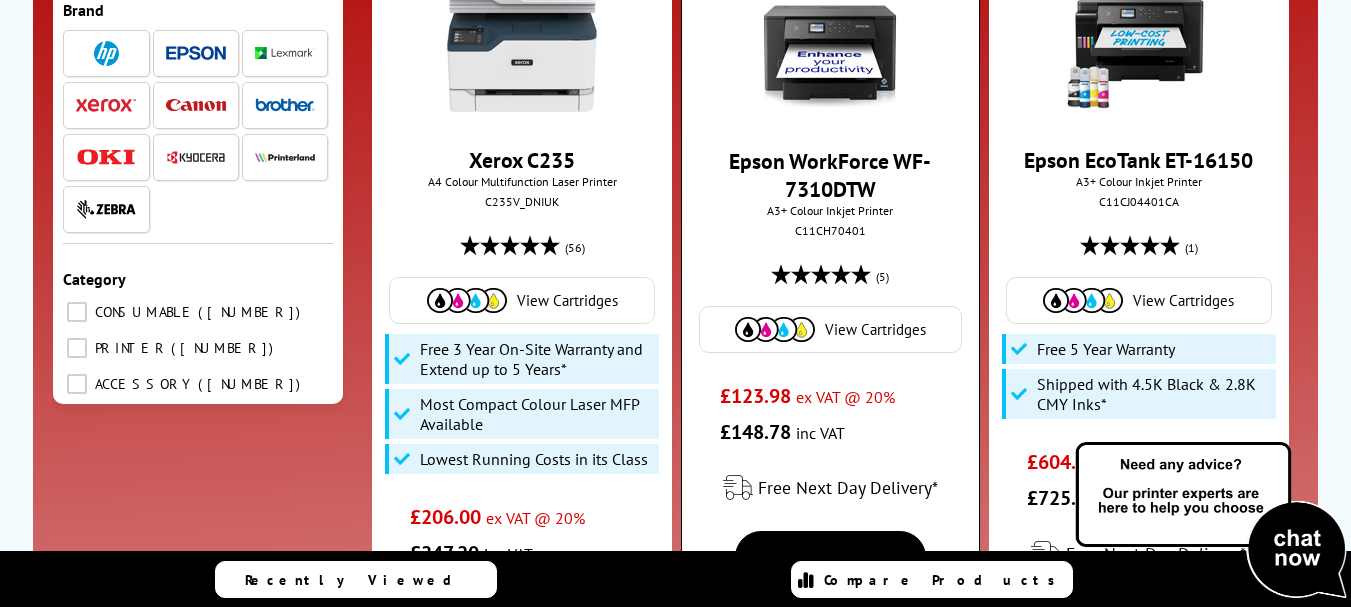 scroll, scrollTop: 399, scrollLeft: 0, axis: vertical 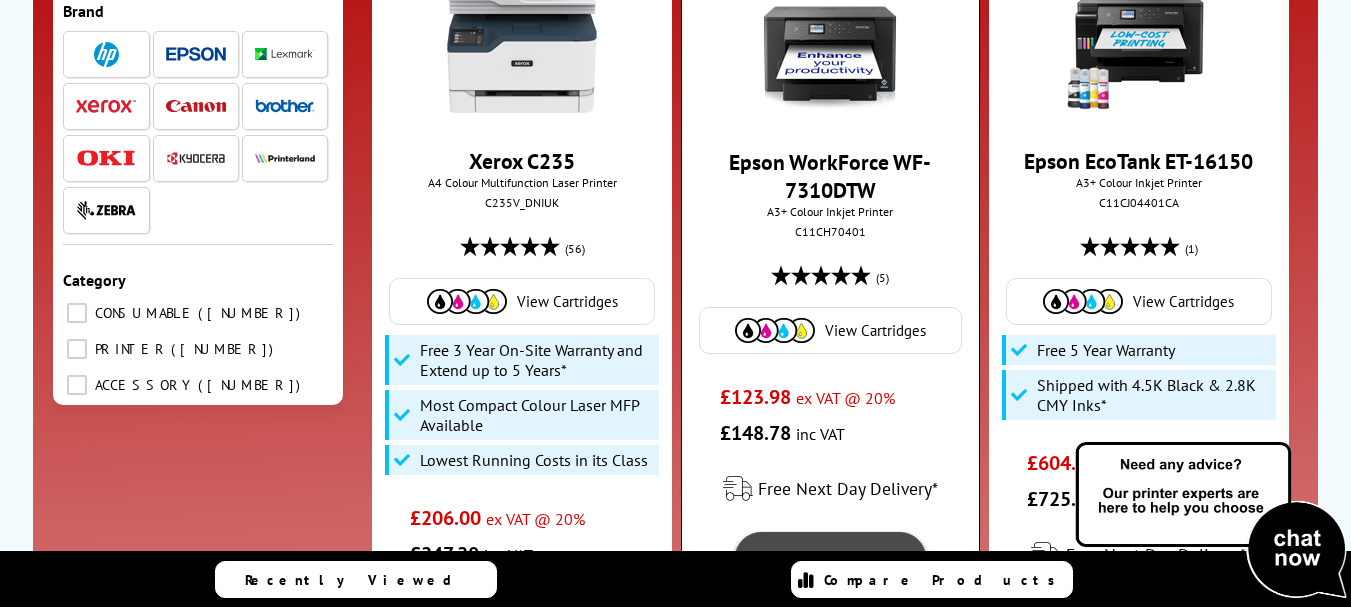 click on "View" at bounding box center (830, 558) 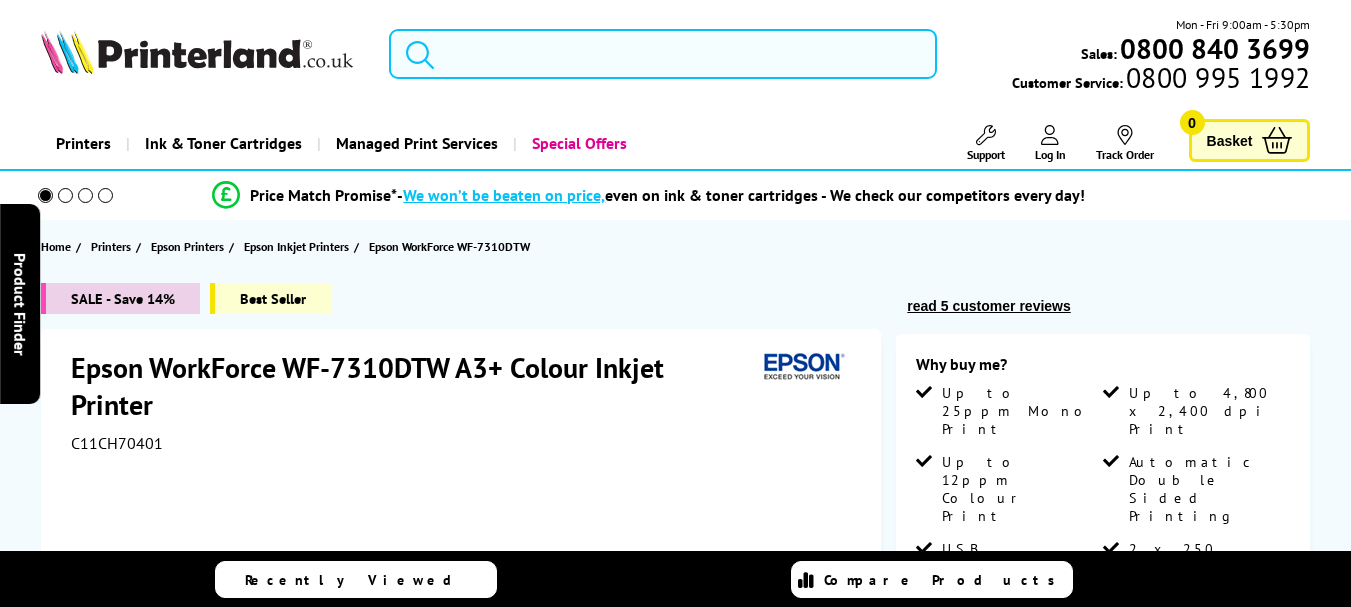 scroll, scrollTop: 0, scrollLeft: 0, axis: both 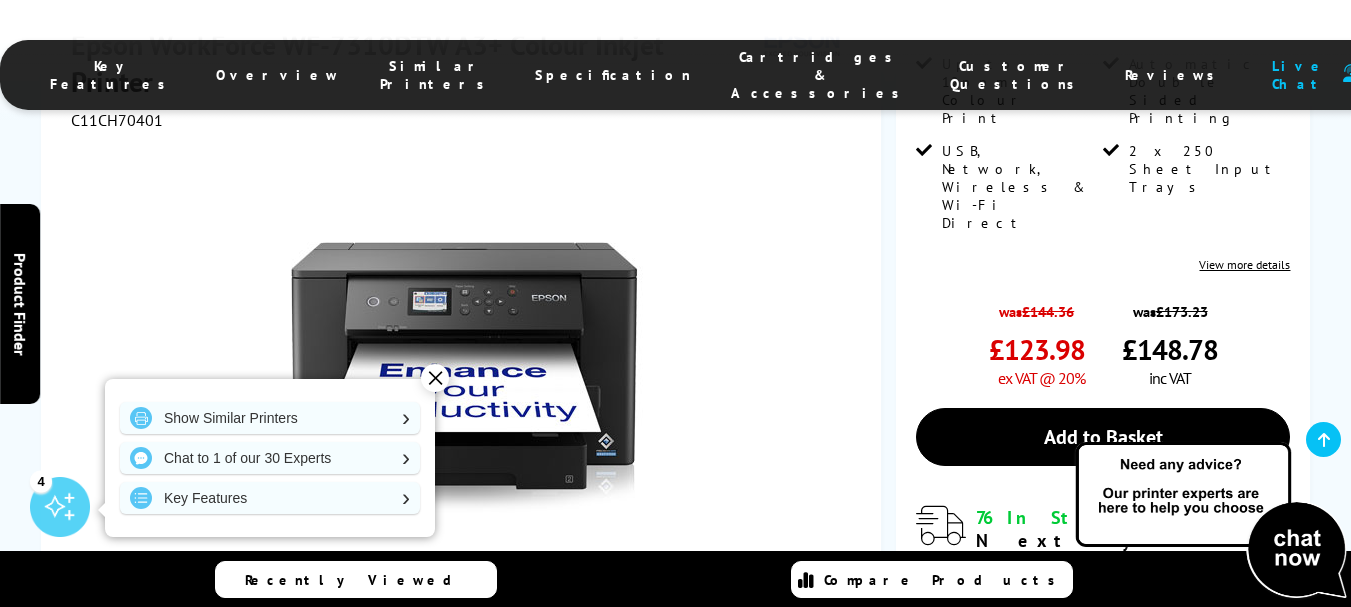 click on "✕" at bounding box center (435, 378) 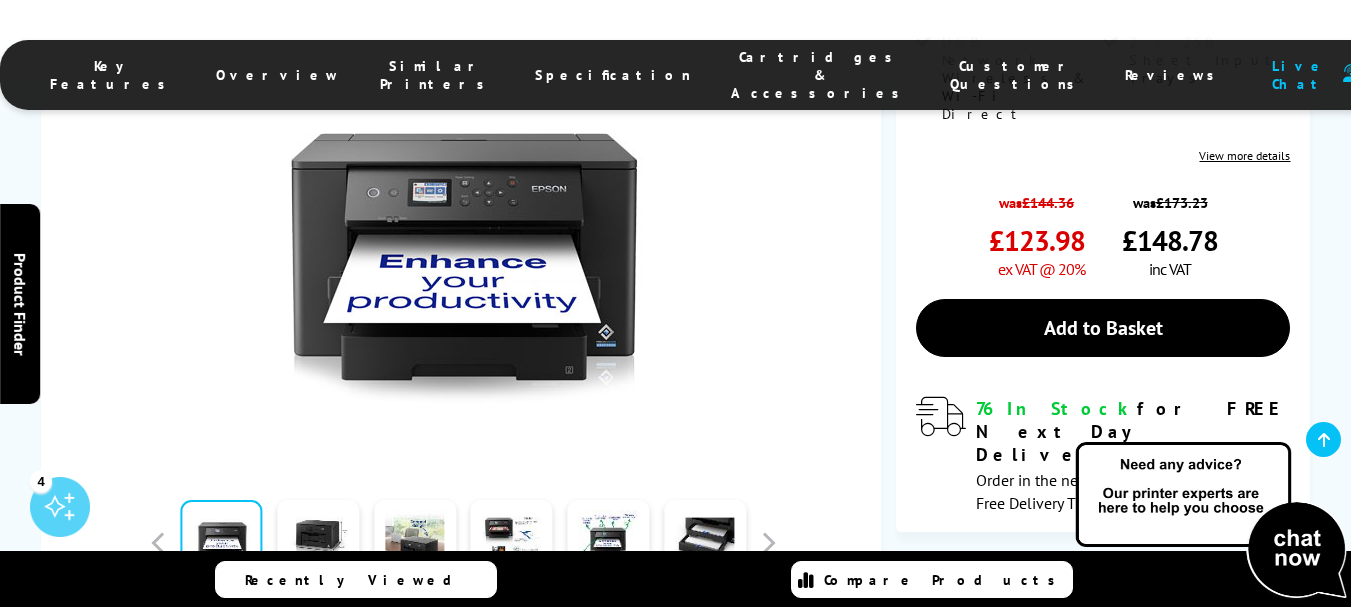 scroll, scrollTop: 600, scrollLeft: 0, axis: vertical 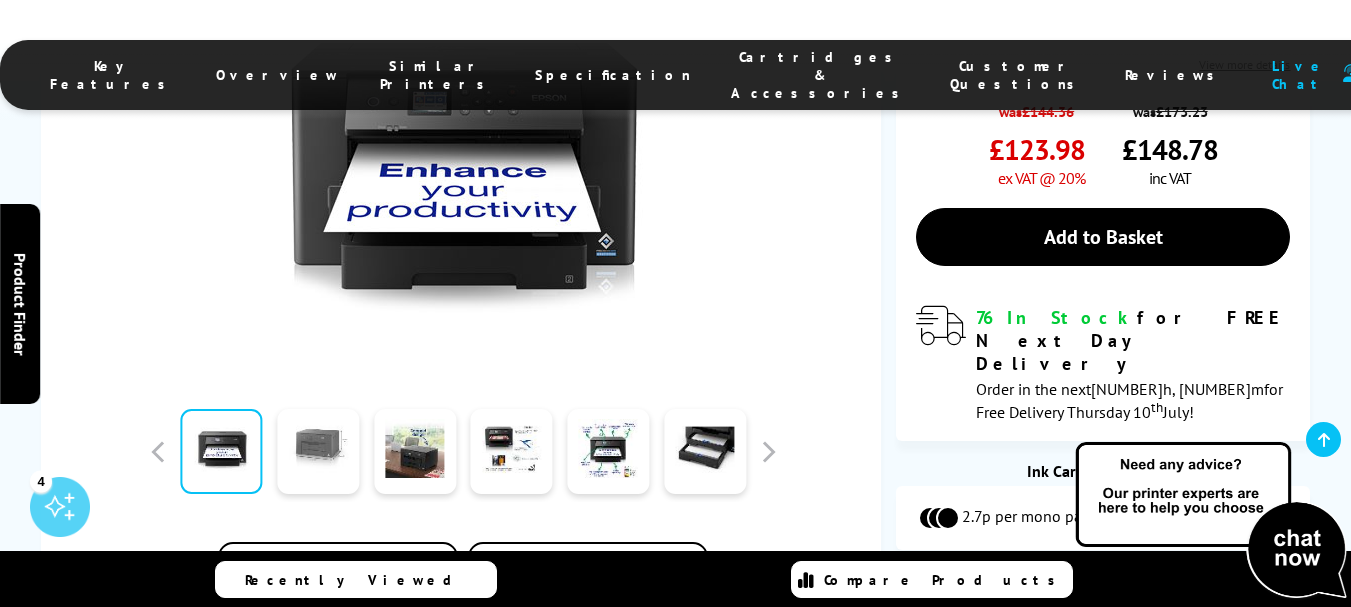 click at bounding box center (318, 451) 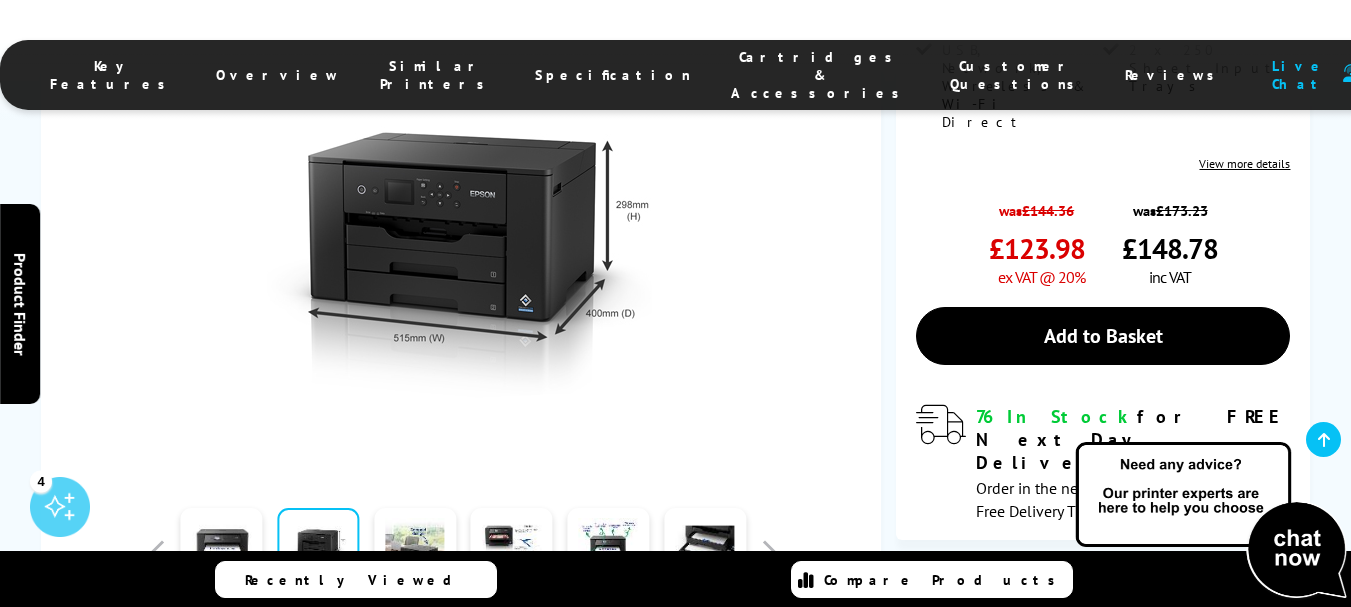 scroll, scrollTop: 600, scrollLeft: 0, axis: vertical 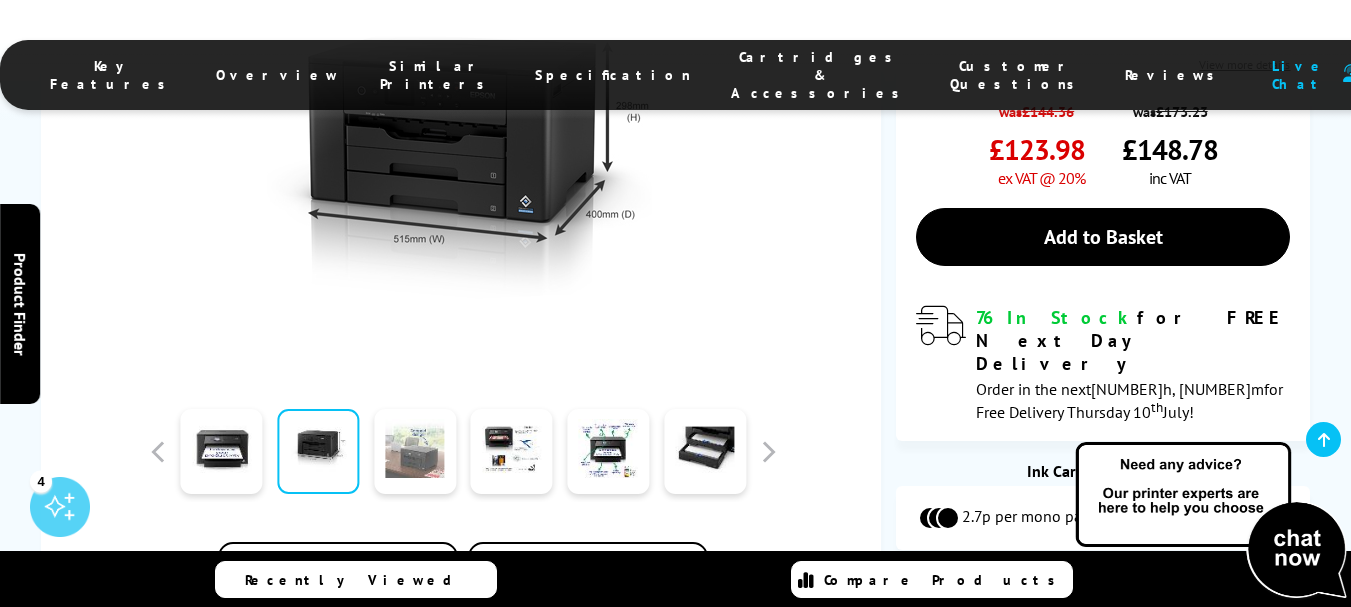 click at bounding box center (415, 451) 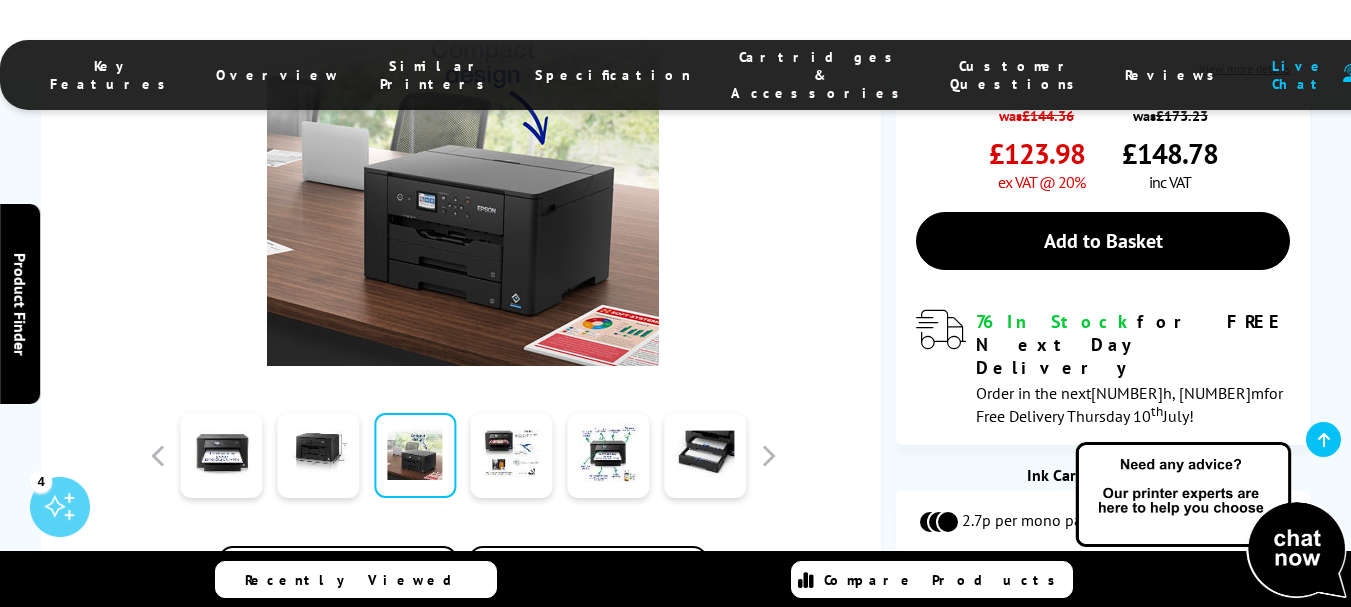 scroll, scrollTop: 600, scrollLeft: 0, axis: vertical 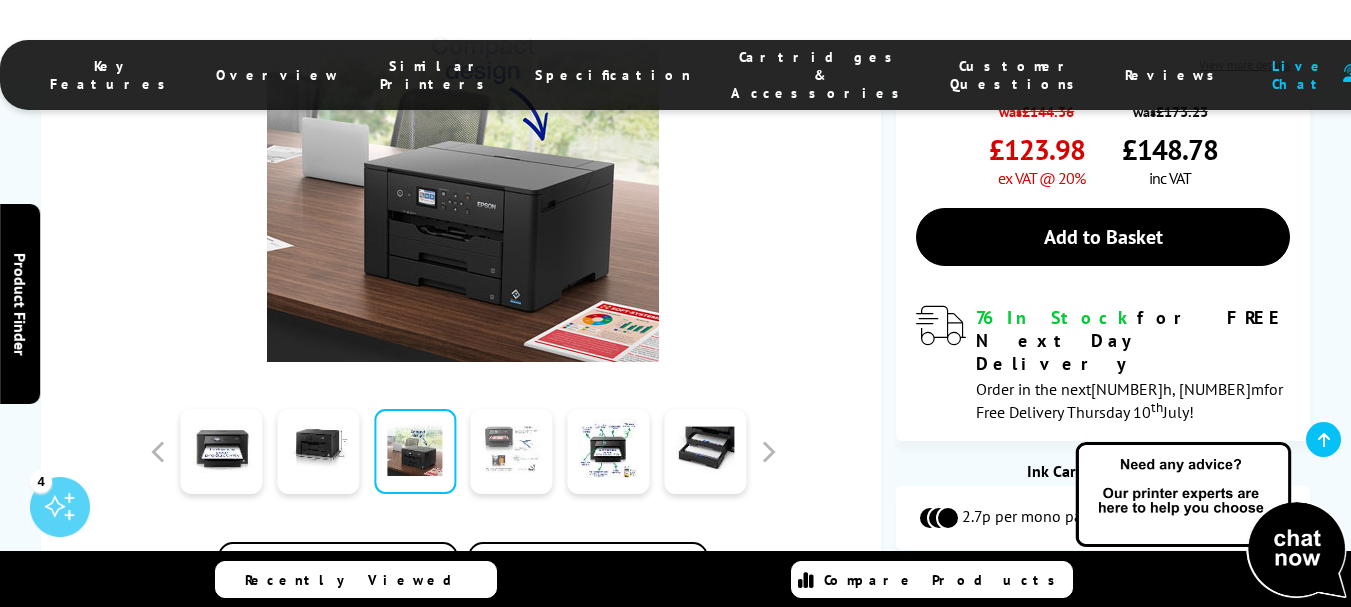 click at bounding box center [512, 451] 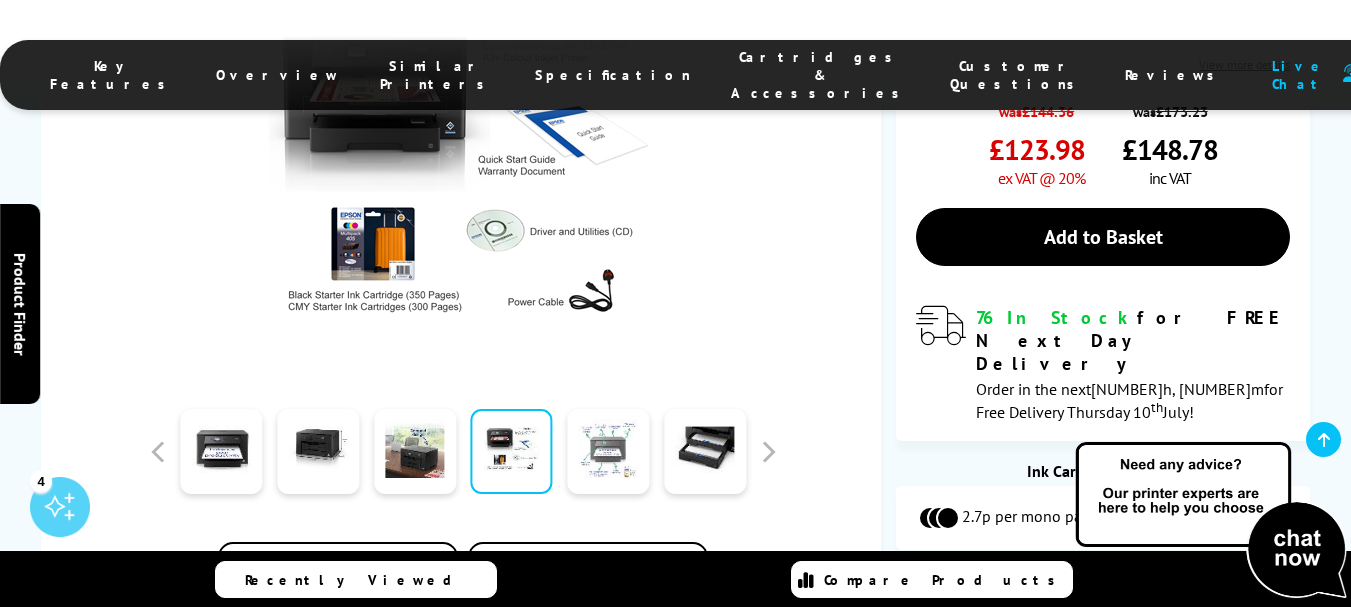 click at bounding box center (608, 451) 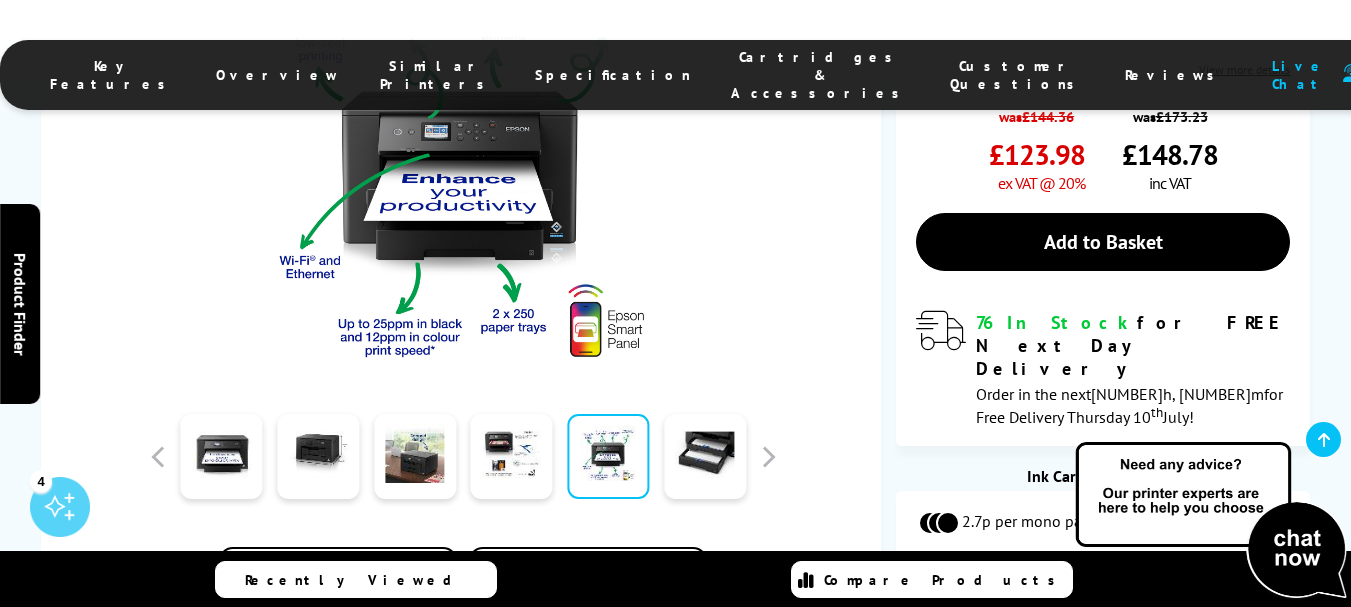scroll, scrollTop: 600, scrollLeft: 0, axis: vertical 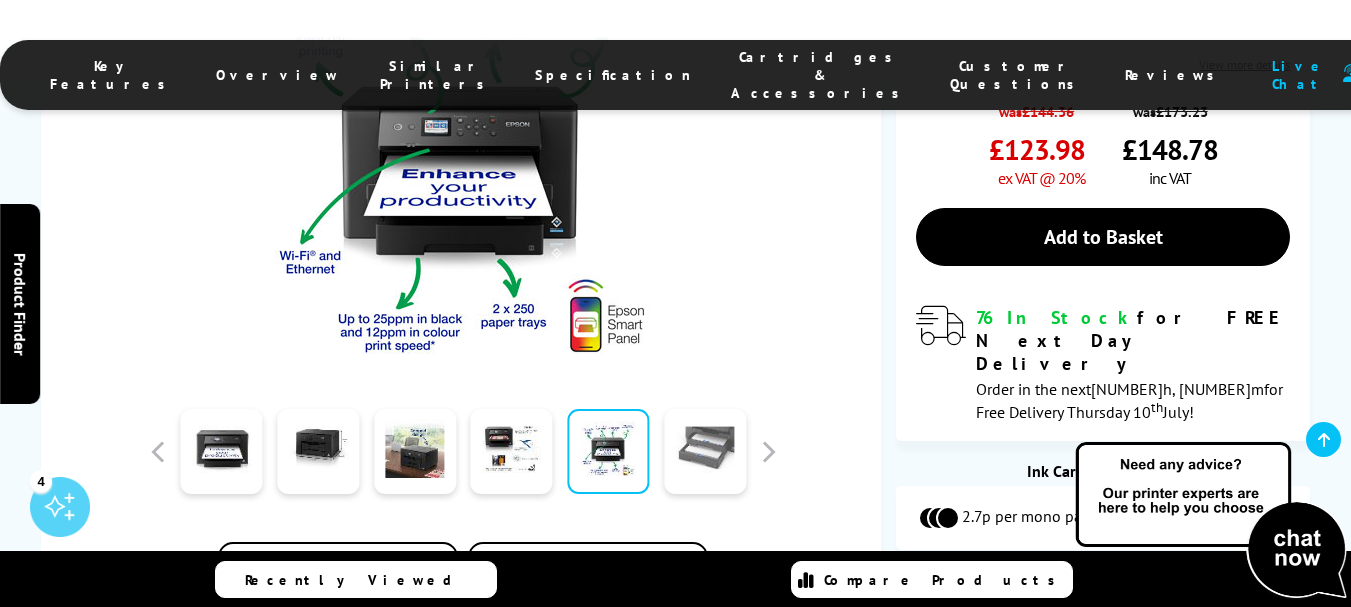 click at bounding box center (705, 451) 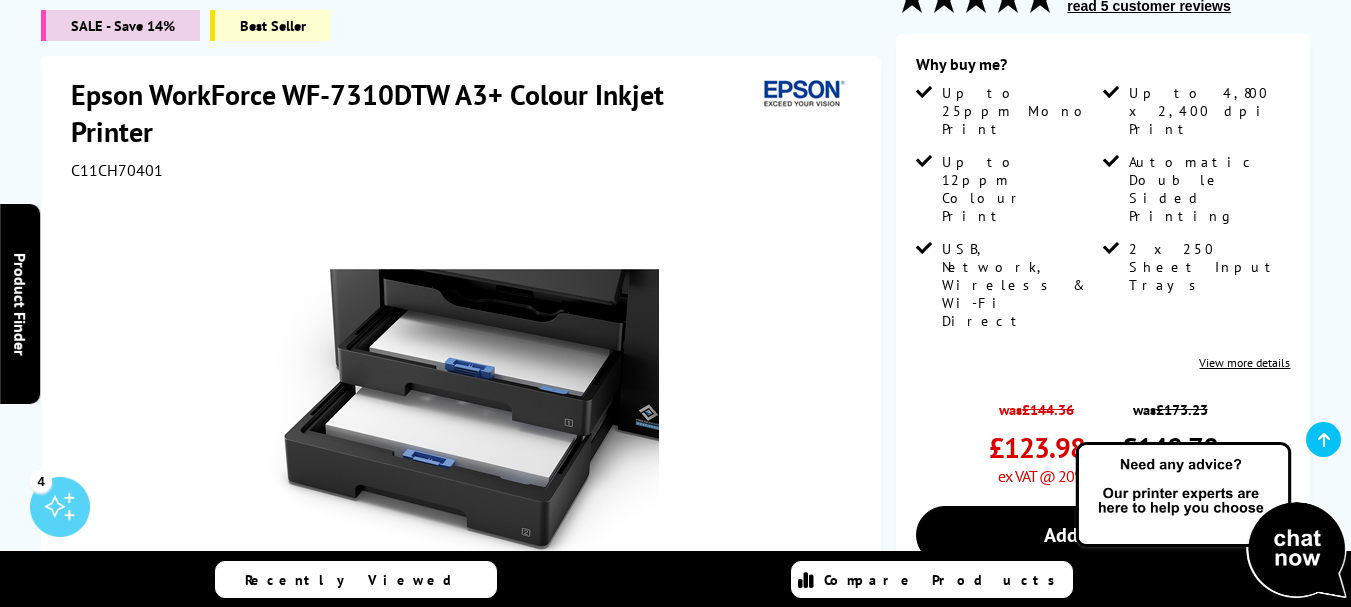 scroll, scrollTop: 300, scrollLeft: 0, axis: vertical 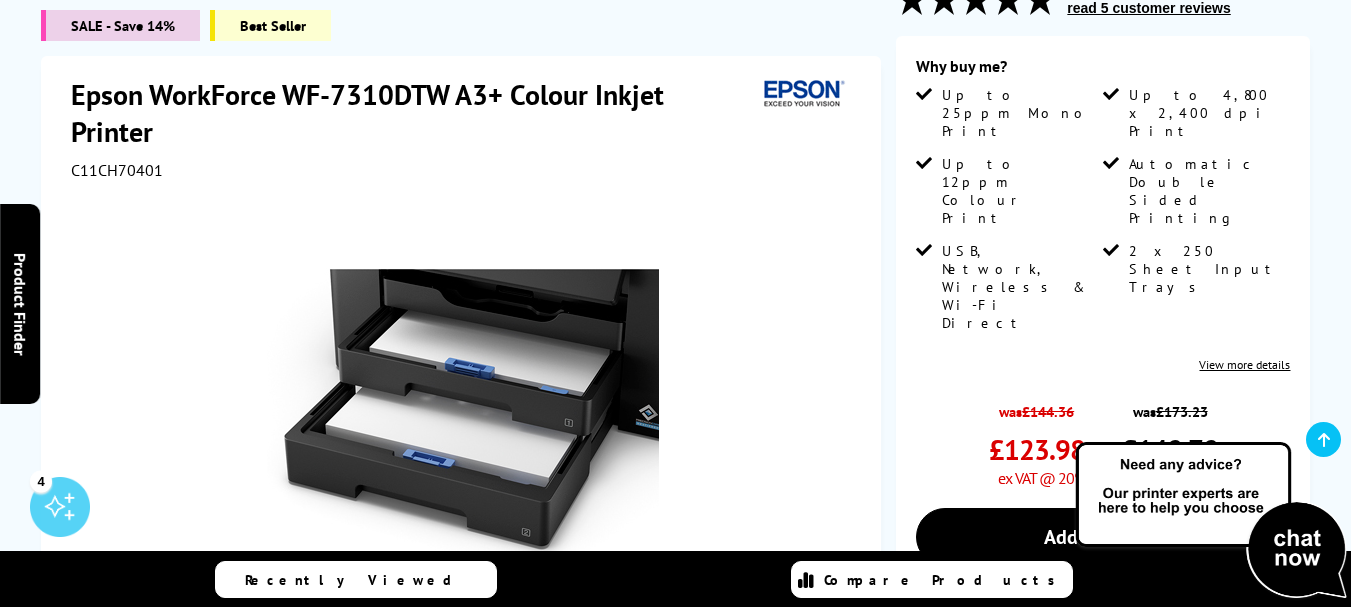 click at bounding box center [464, 406] 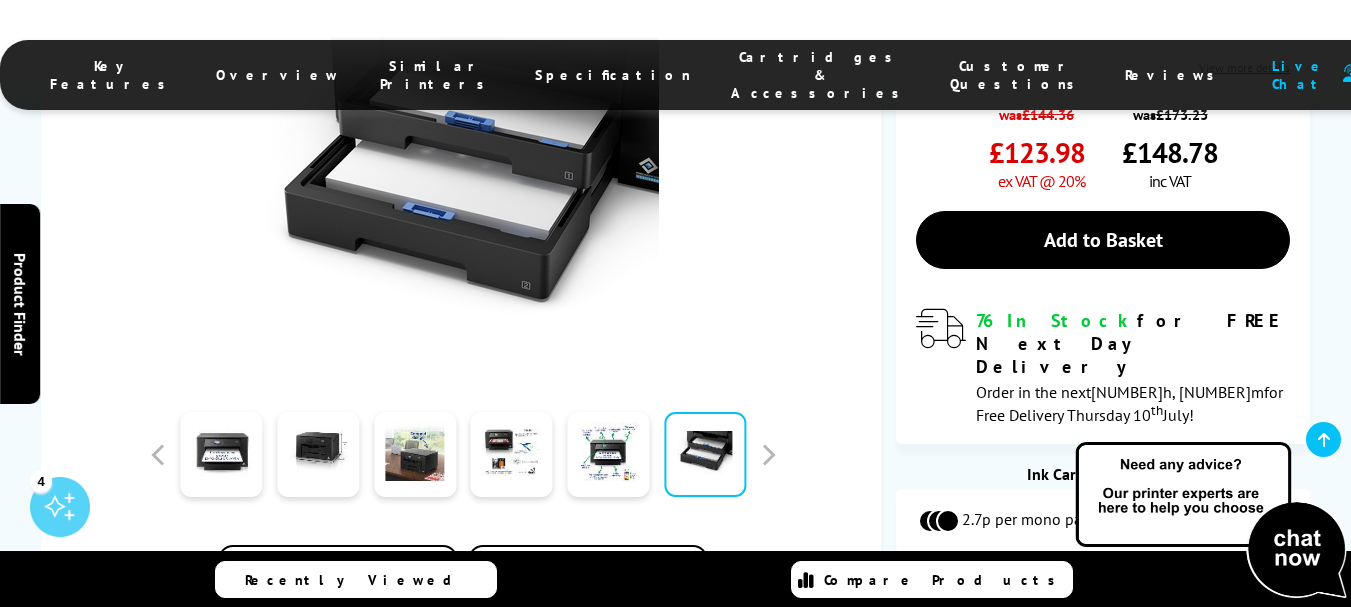 scroll, scrollTop: 600, scrollLeft: 0, axis: vertical 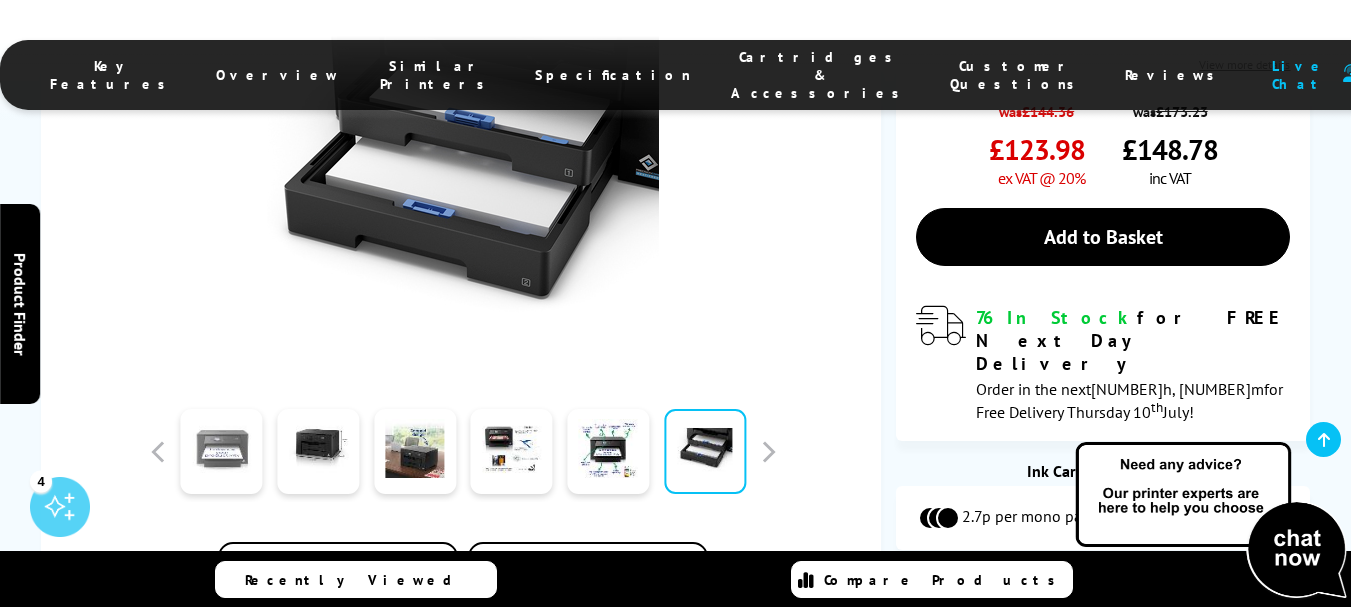 click at bounding box center [222, 451] 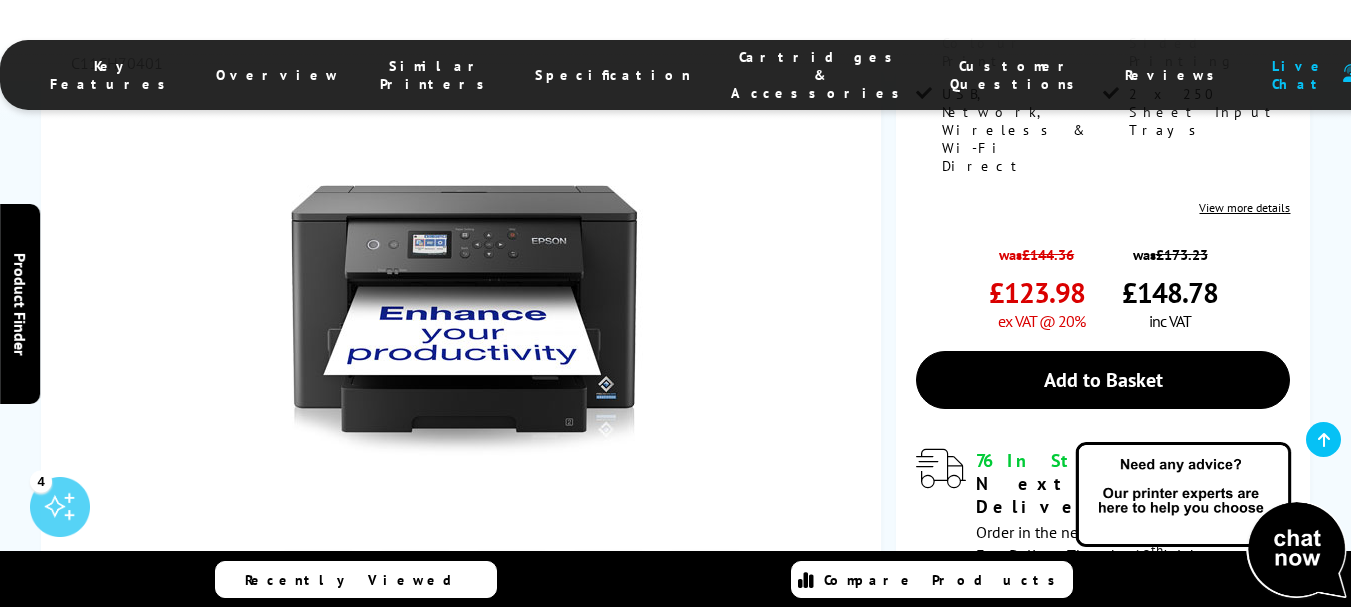 scroll, scrollTop: 200, scrollLeft: 0, axis: vertical 